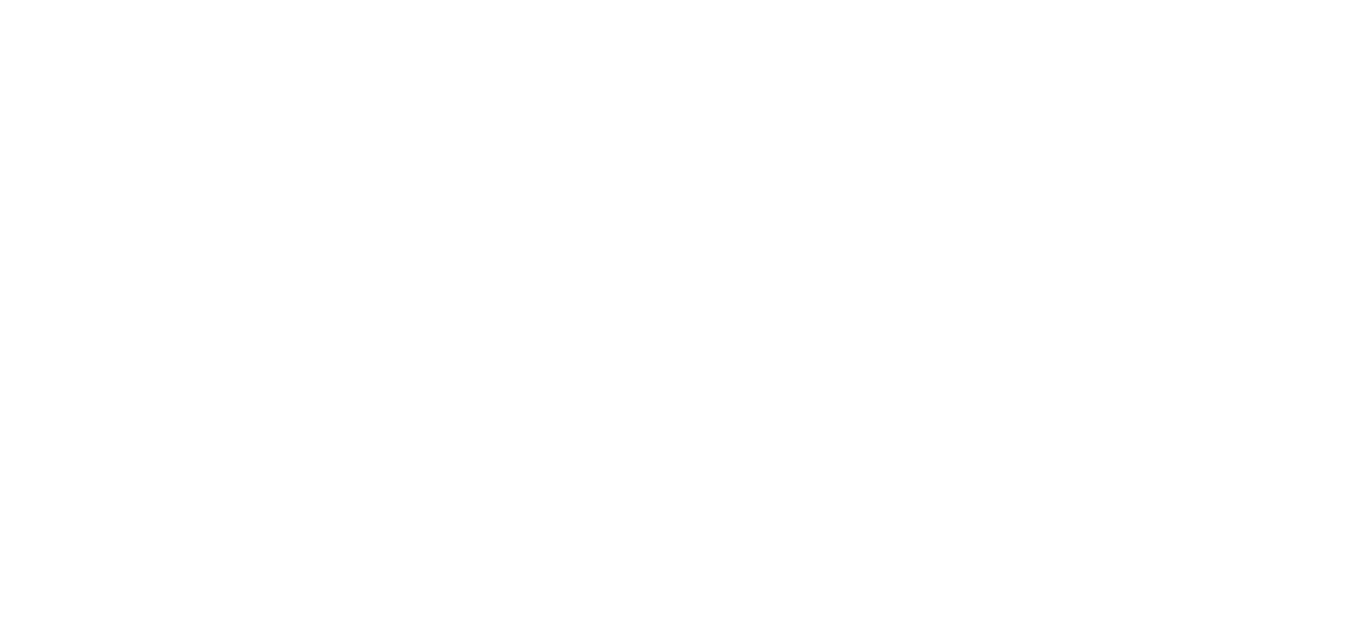 scroll, scrollTop: 0, scrollLeft: 0, axis: both 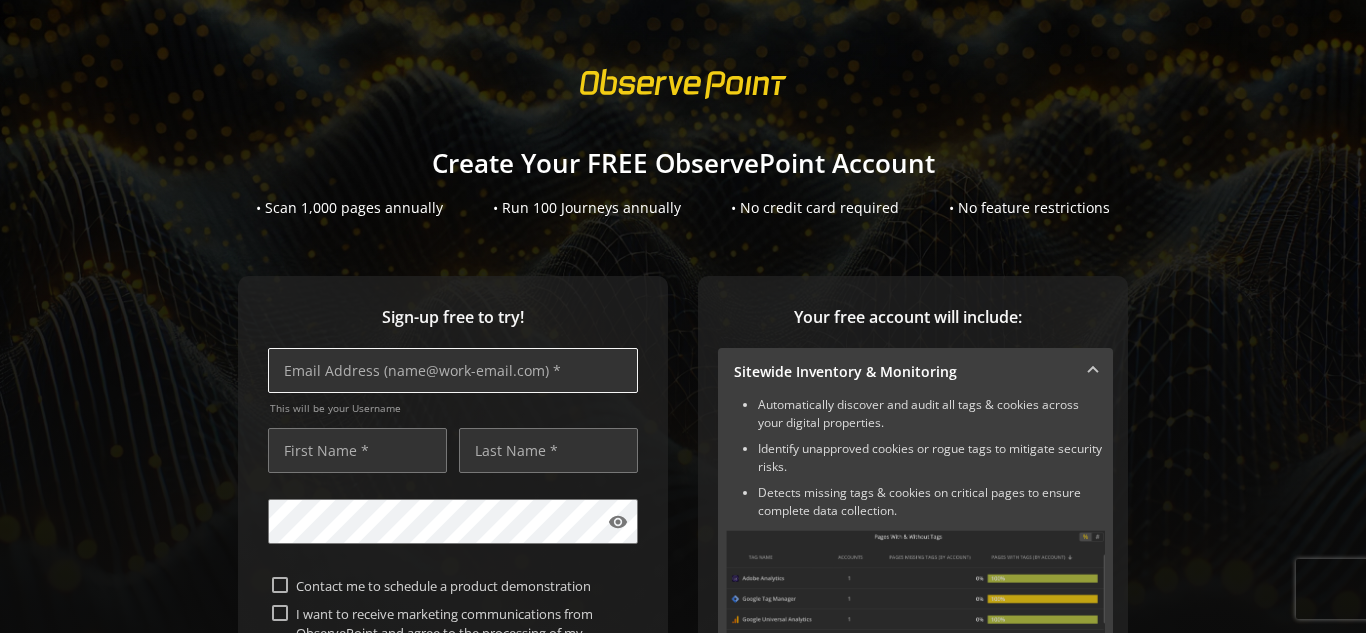click at bounding box center [453, 370] 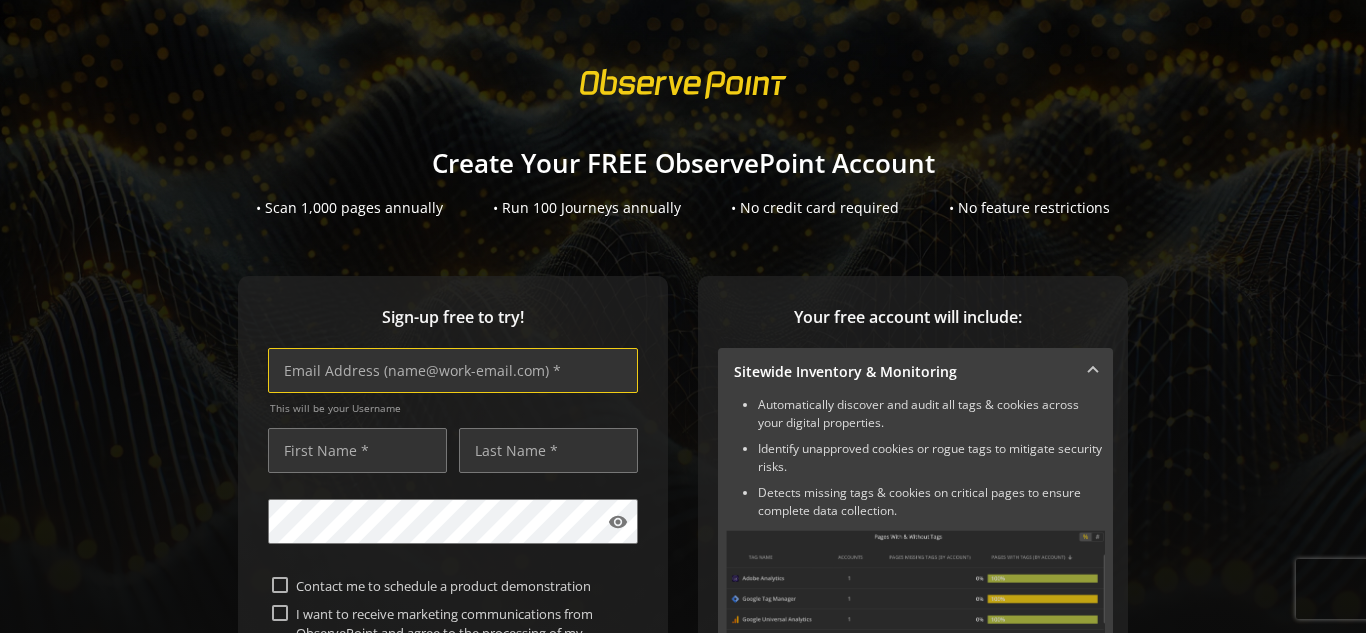type on "[EMAIL_ADDRESS][DOMAIN_NAME]" 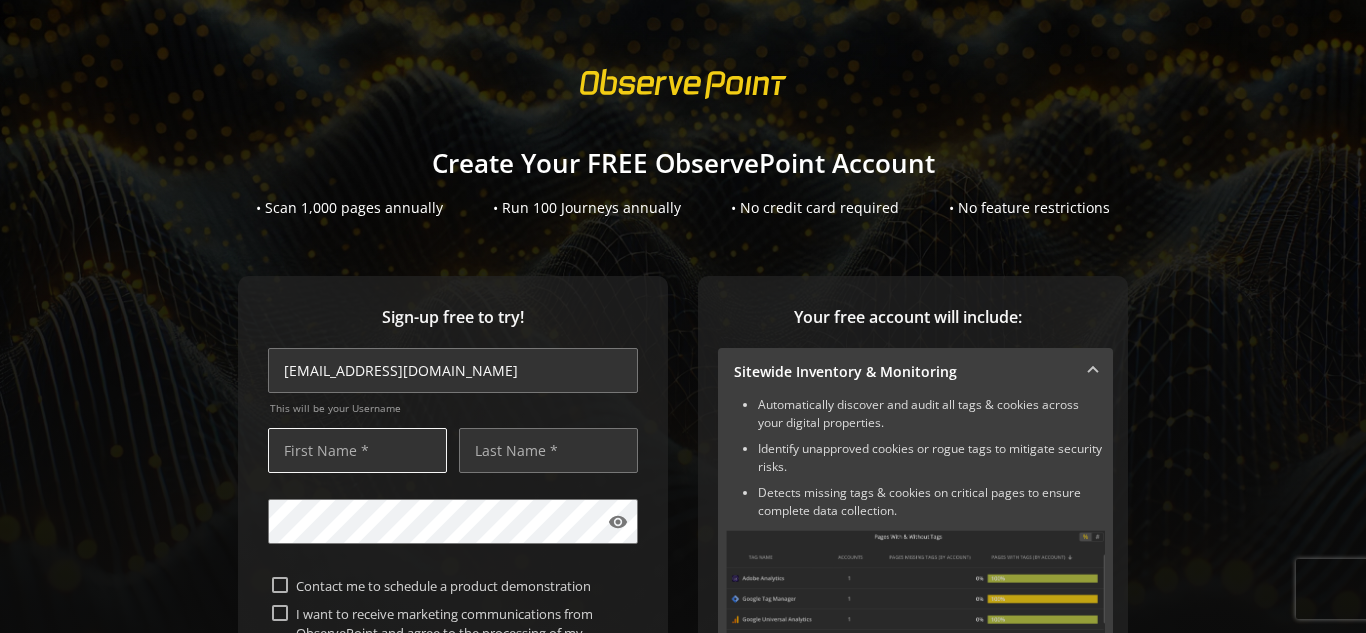 click at bounding box center (357, 450) 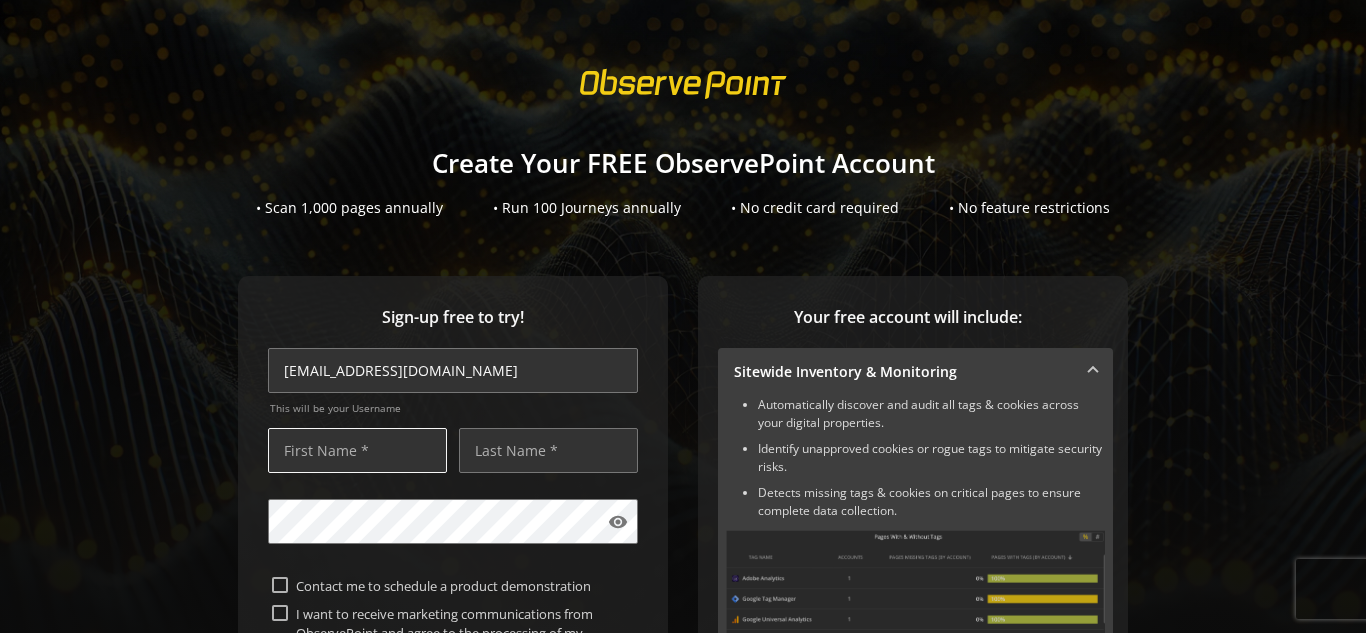 type on "S" 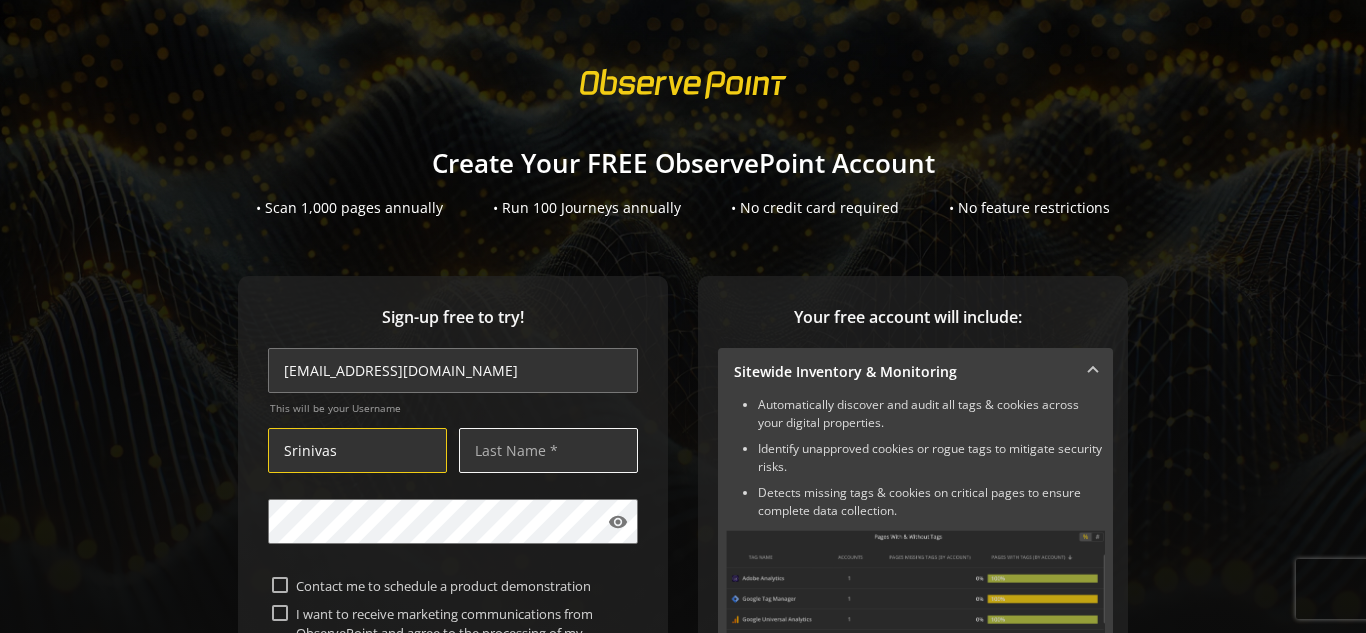 type on "Srinivas" 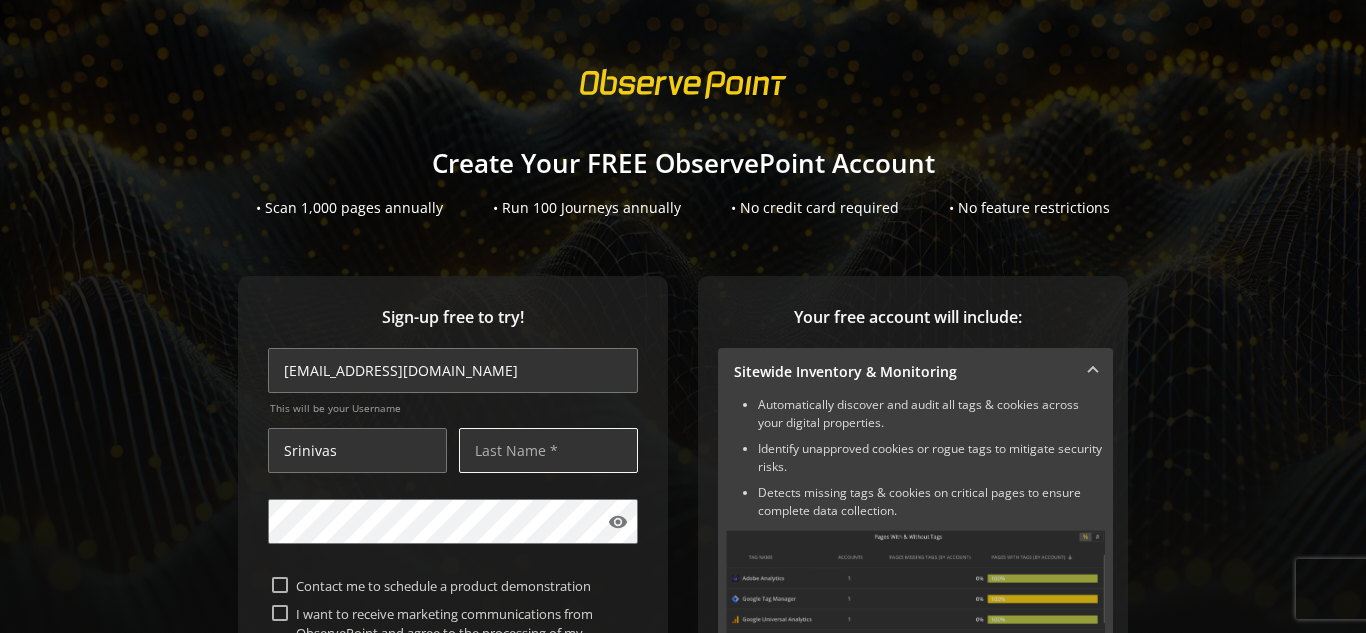 click at bounding box center [548, 450] 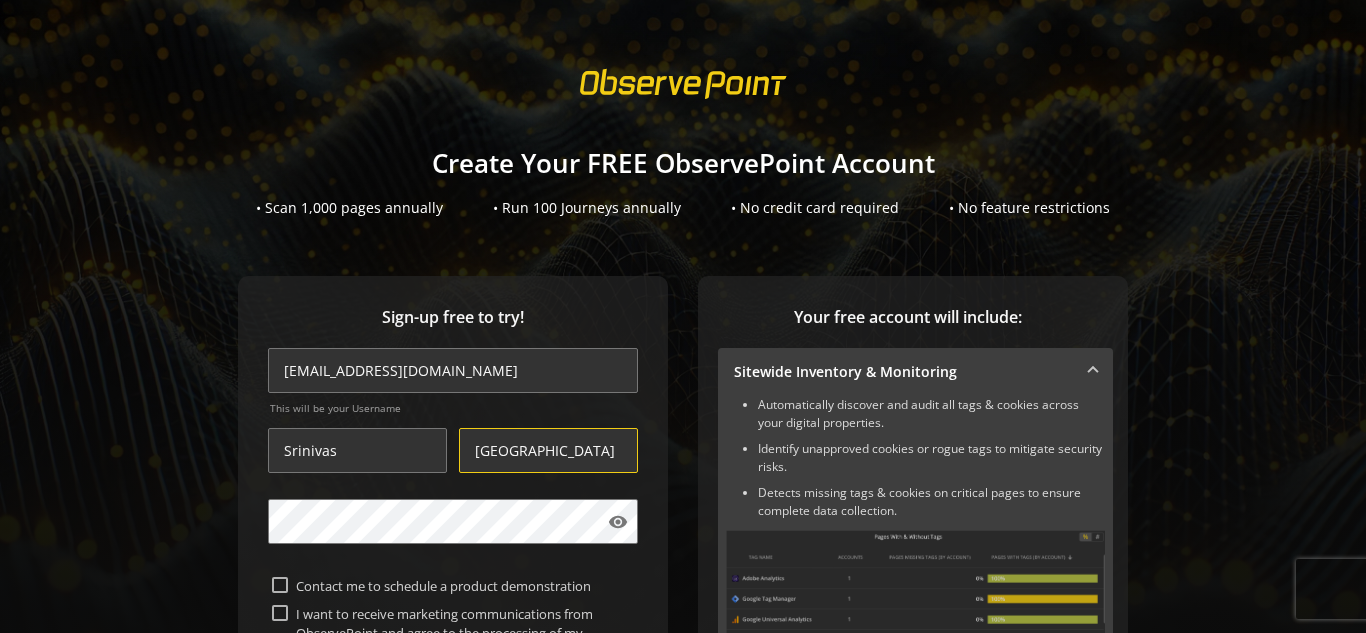 type on "[GEOGRAPHIC_DATA]" 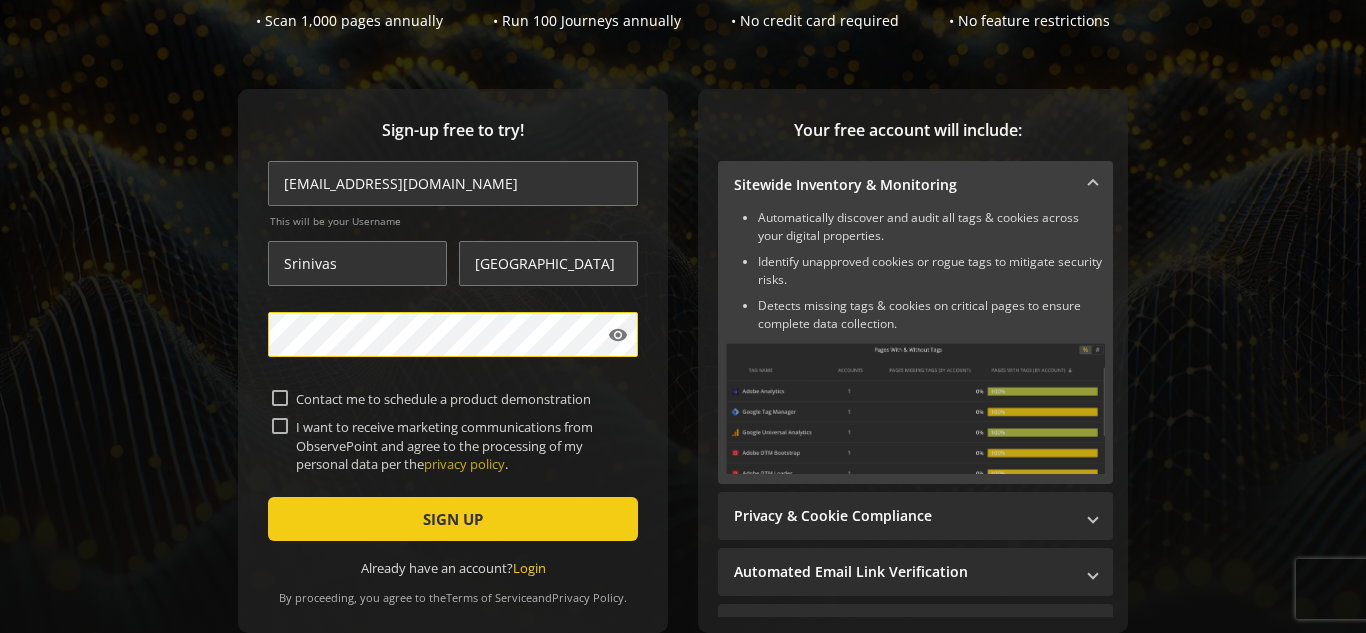 scroll, scrollTop: 188, scrollLeft: 0, axis: vertical 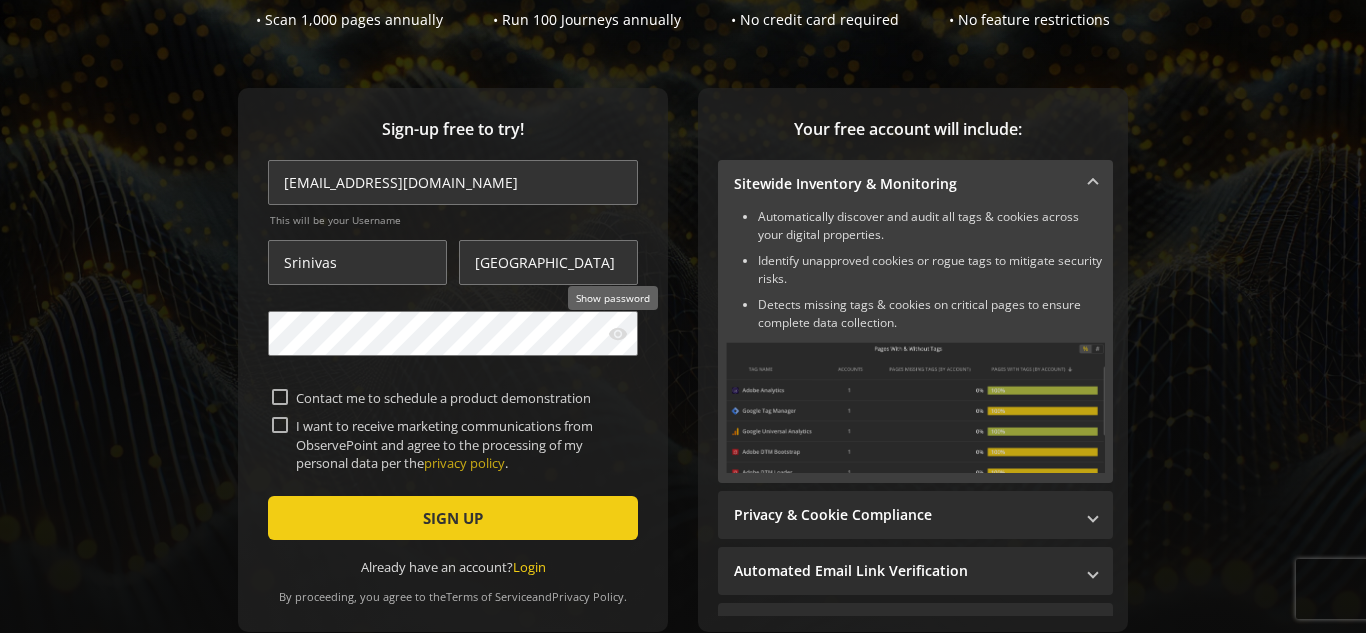 click on "visibility" at bounding box center [618, 334] 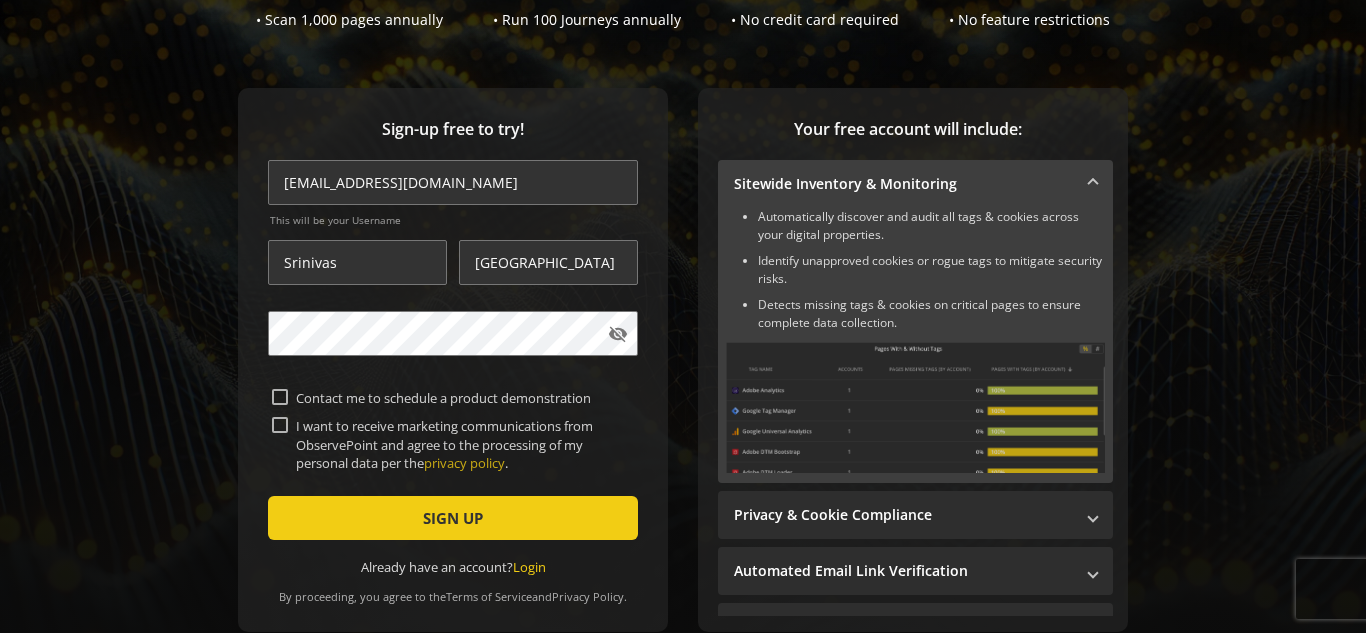 click on "Contact me to schedule a product demonstration" at bounding box center (280, 397) 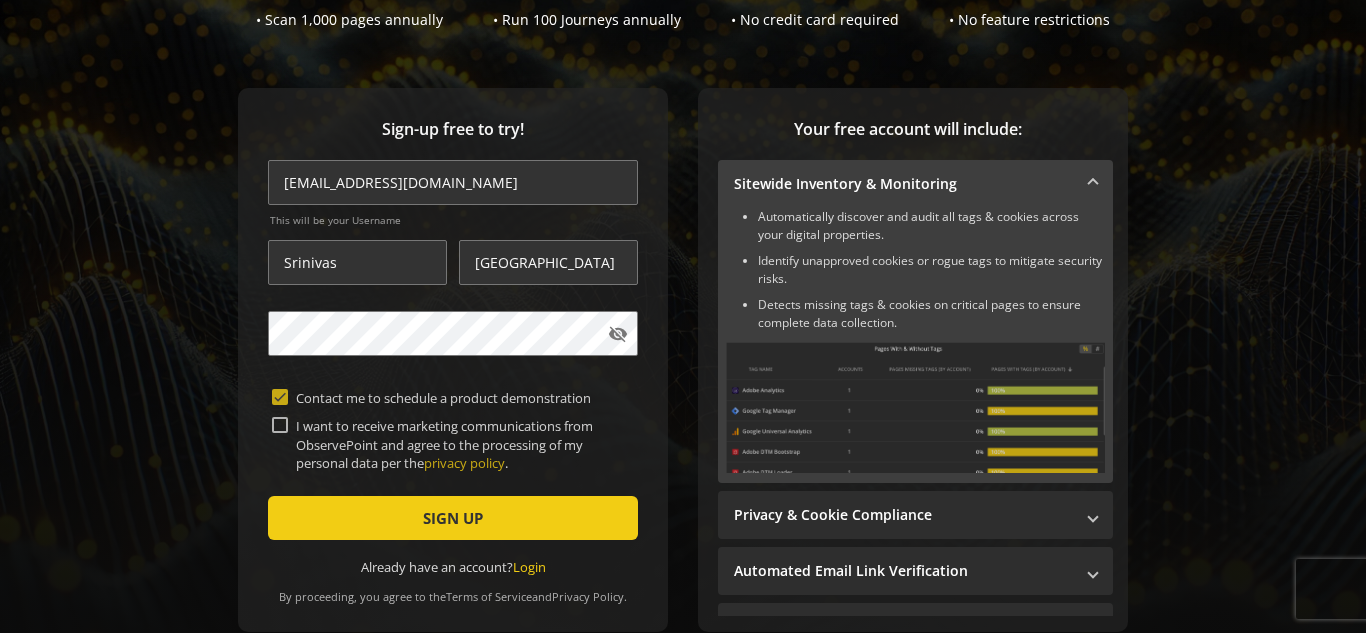 checkbox on "true" 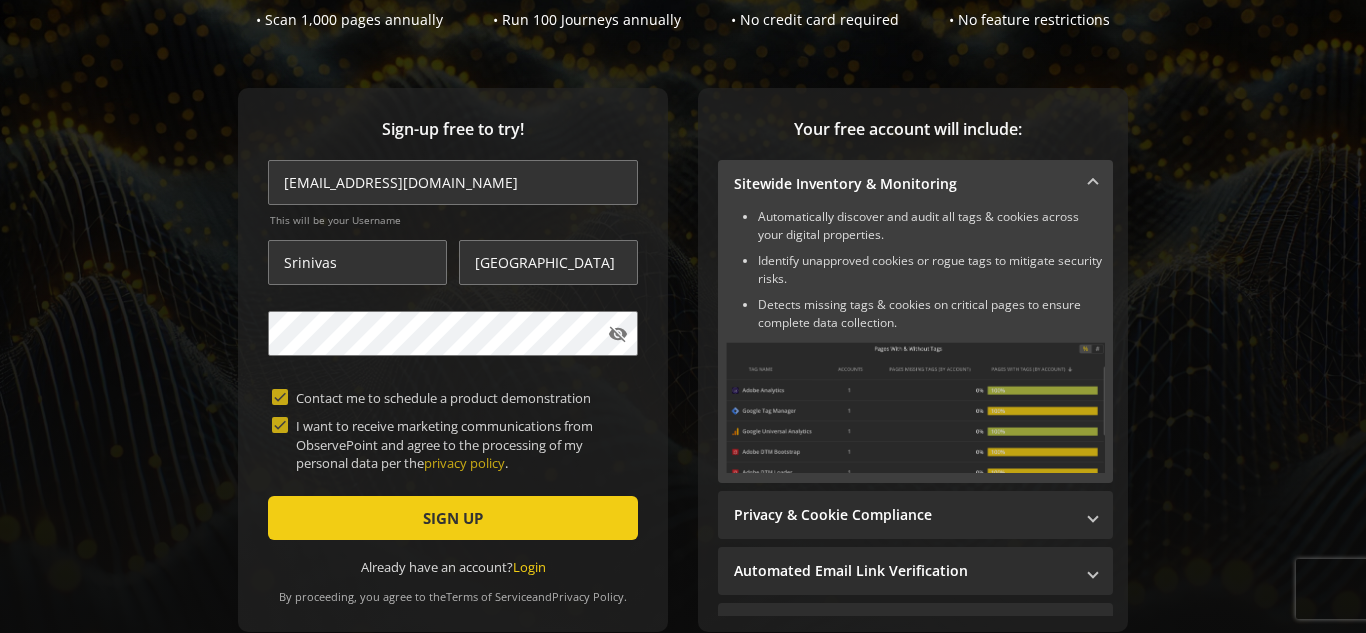 checkbox on "true" 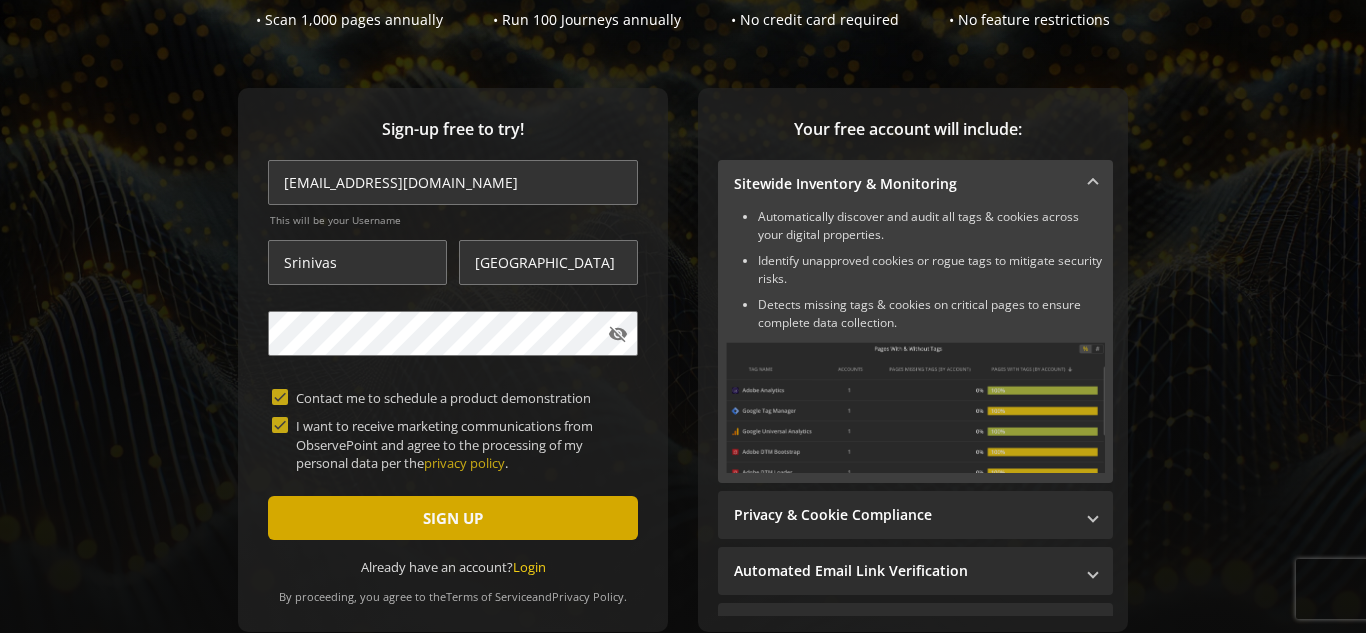 click at bounding box center [453, 518] 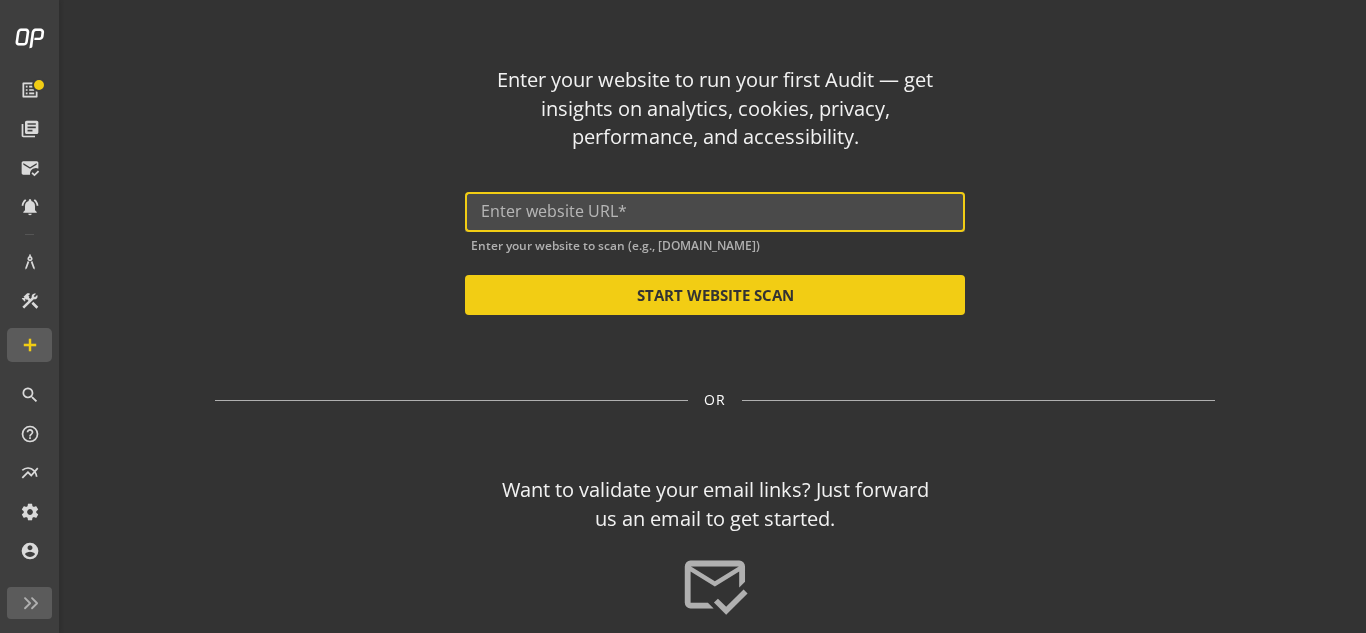 click at bounding box center (715, 211) 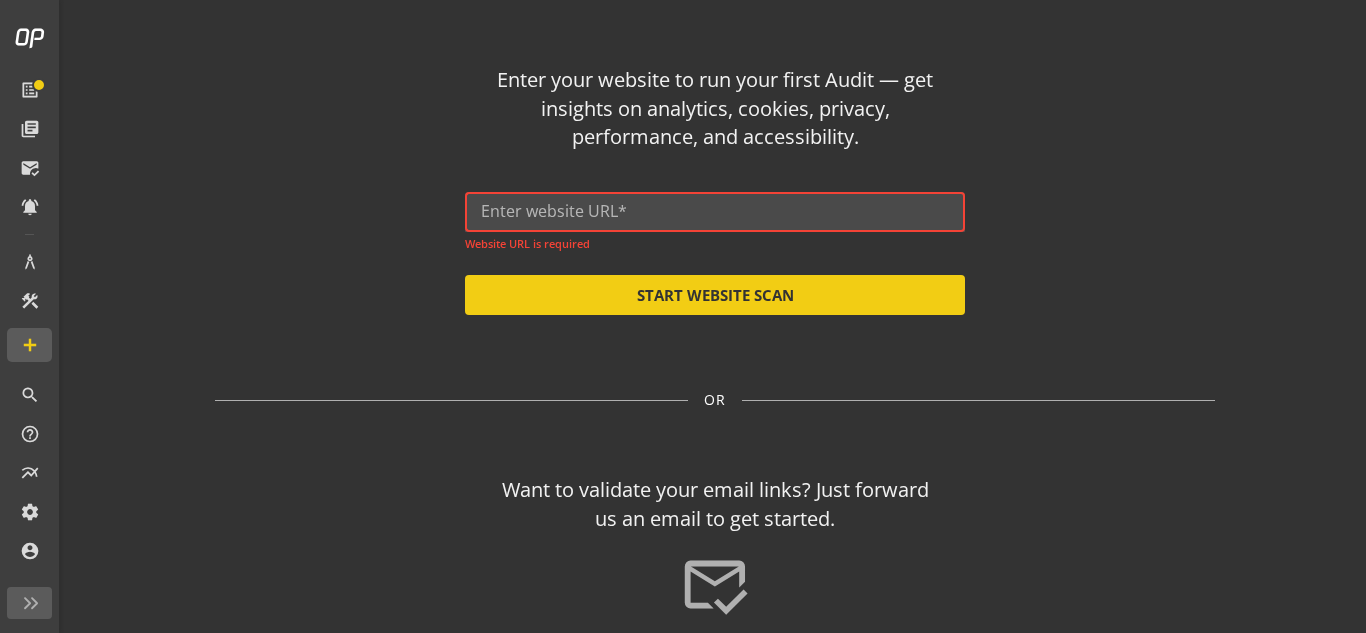 click at bounding box center (715, 211) 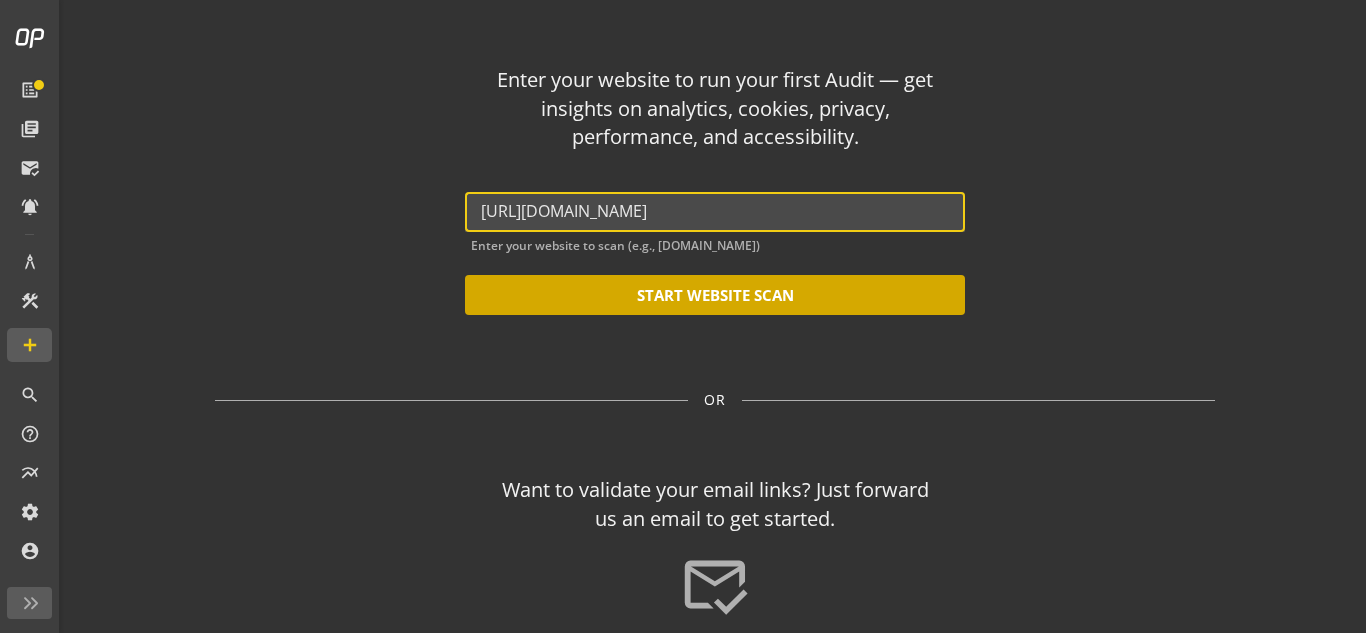 type on "[URL][DOMAIN_NAME]" 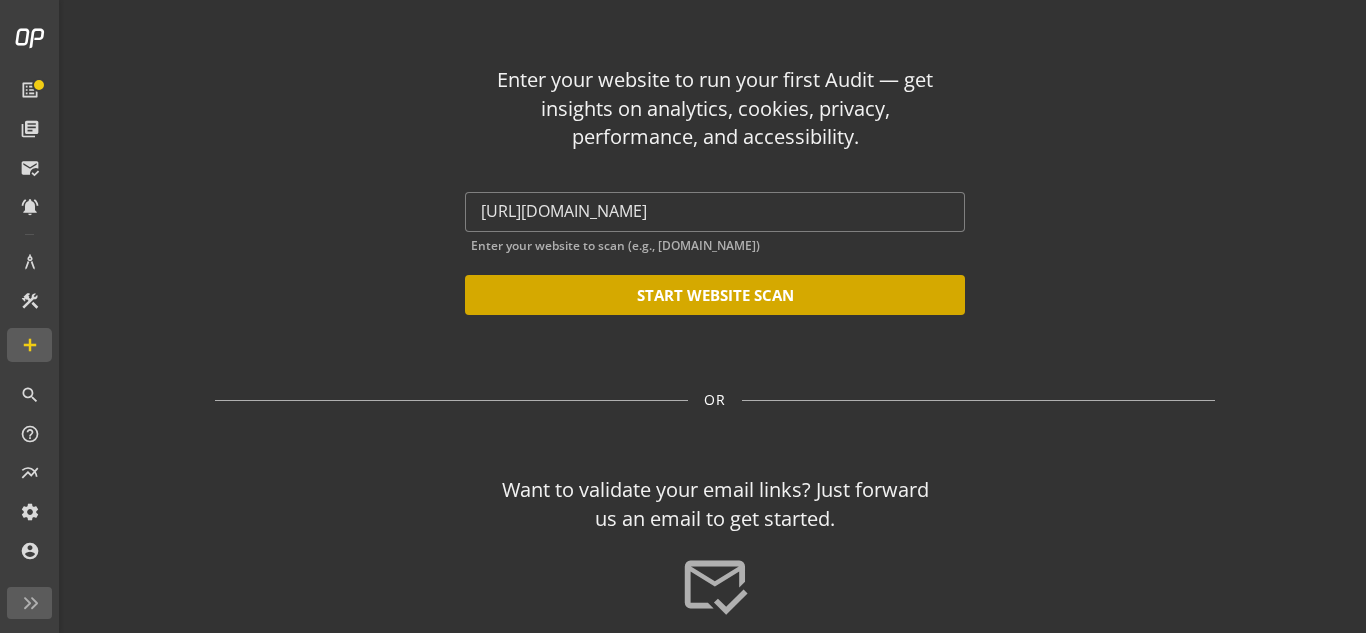 click on "START WEBSITE SCAN" 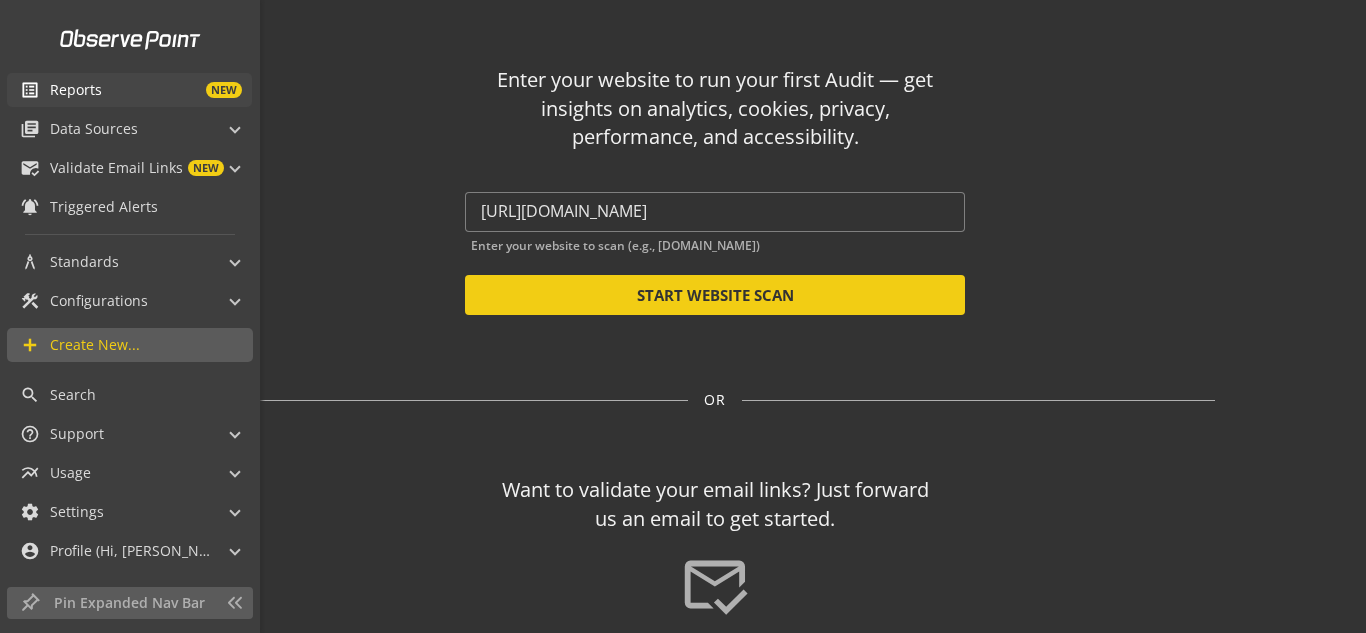 click on "list_alt" at bounding box center [30, 90] 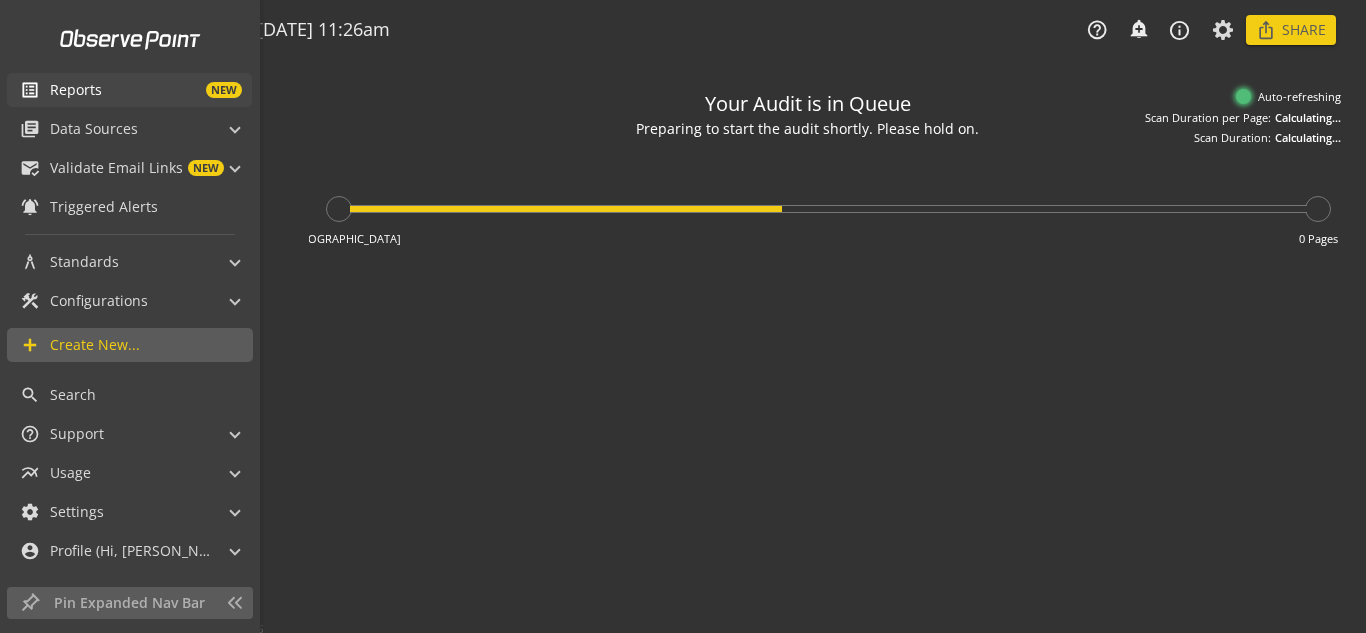 type on "Notes can include:
-a description of what this audit is validating
-changes in audit settings
-discoveries in the report of outstanding rule failures or items needing remediation" 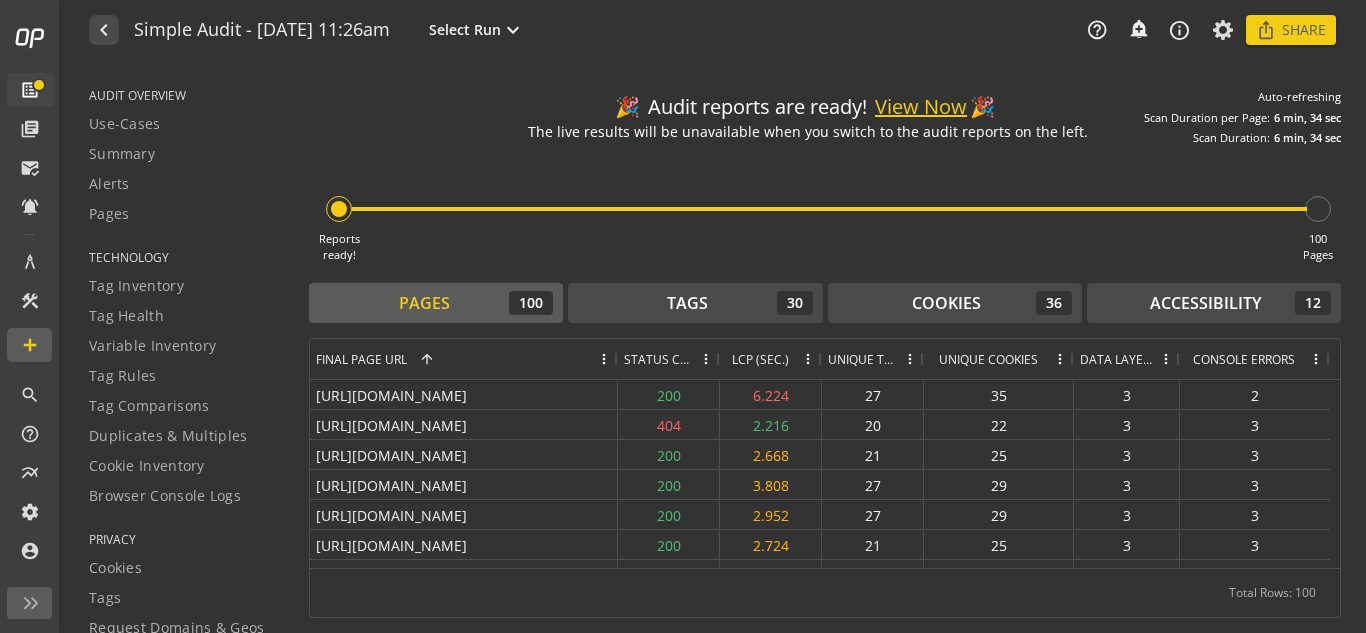 scroll, scrollTop: 216, scrollLeft: 0, axis: vertical 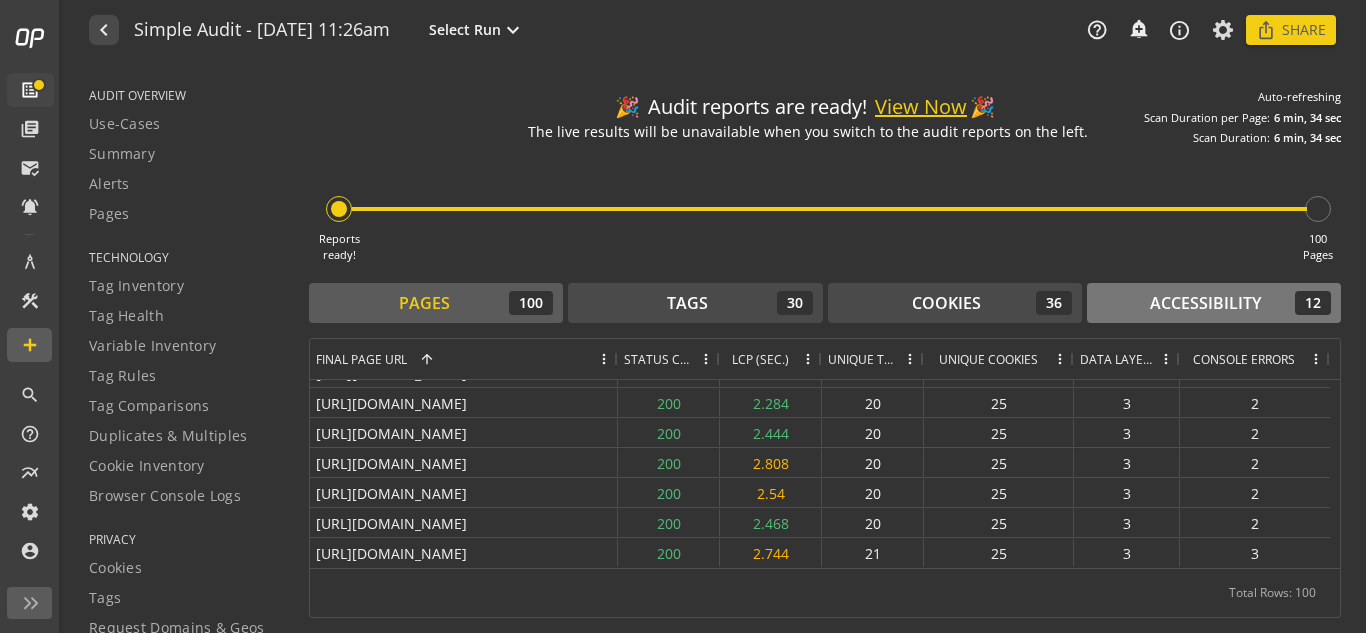 click on "Accessibility  12" 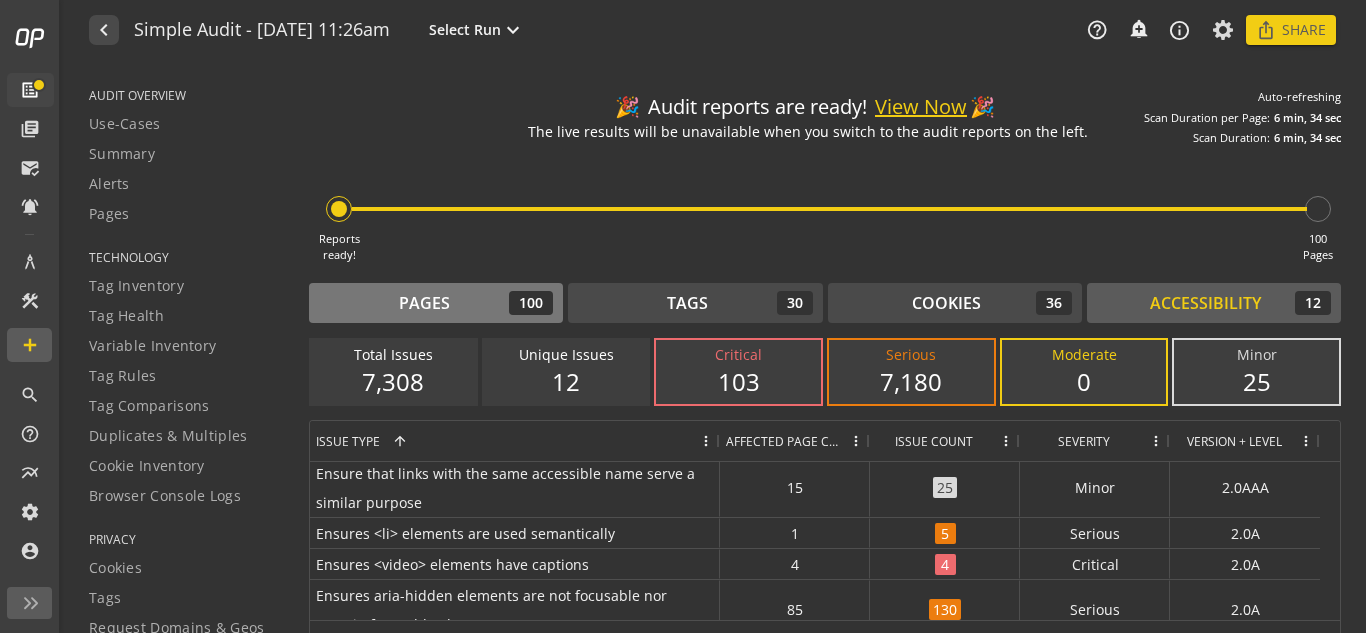 click on "Pages  100" 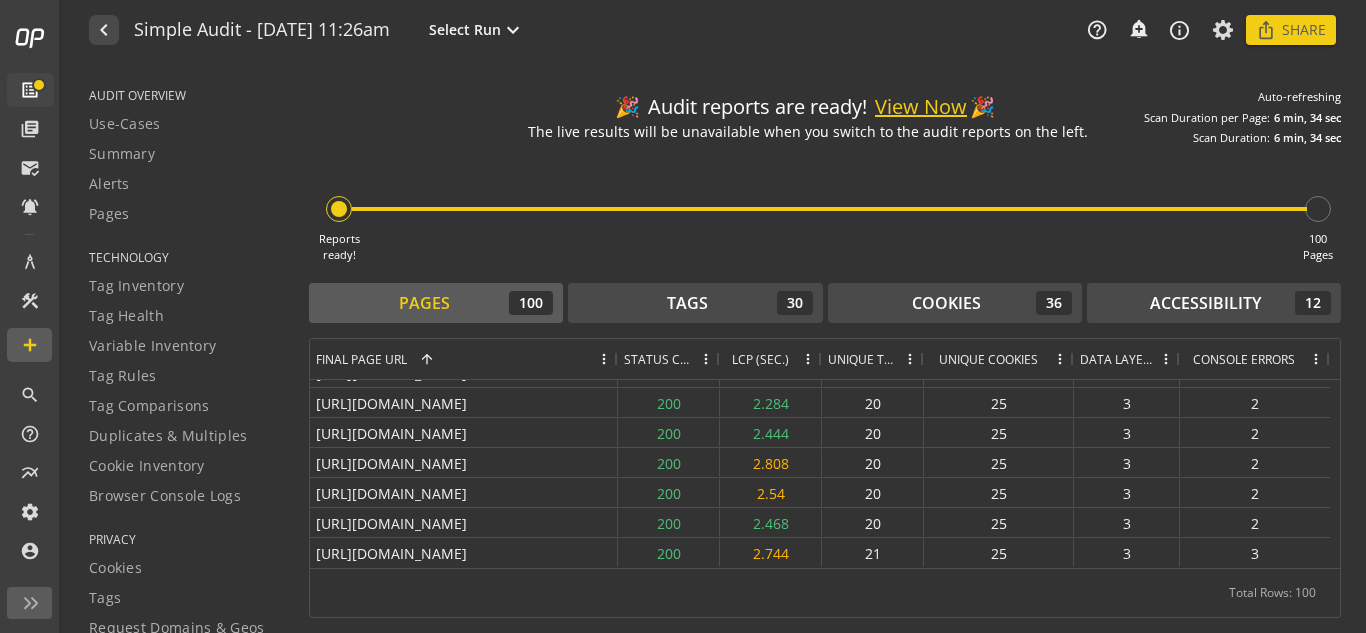 click on "View Now" 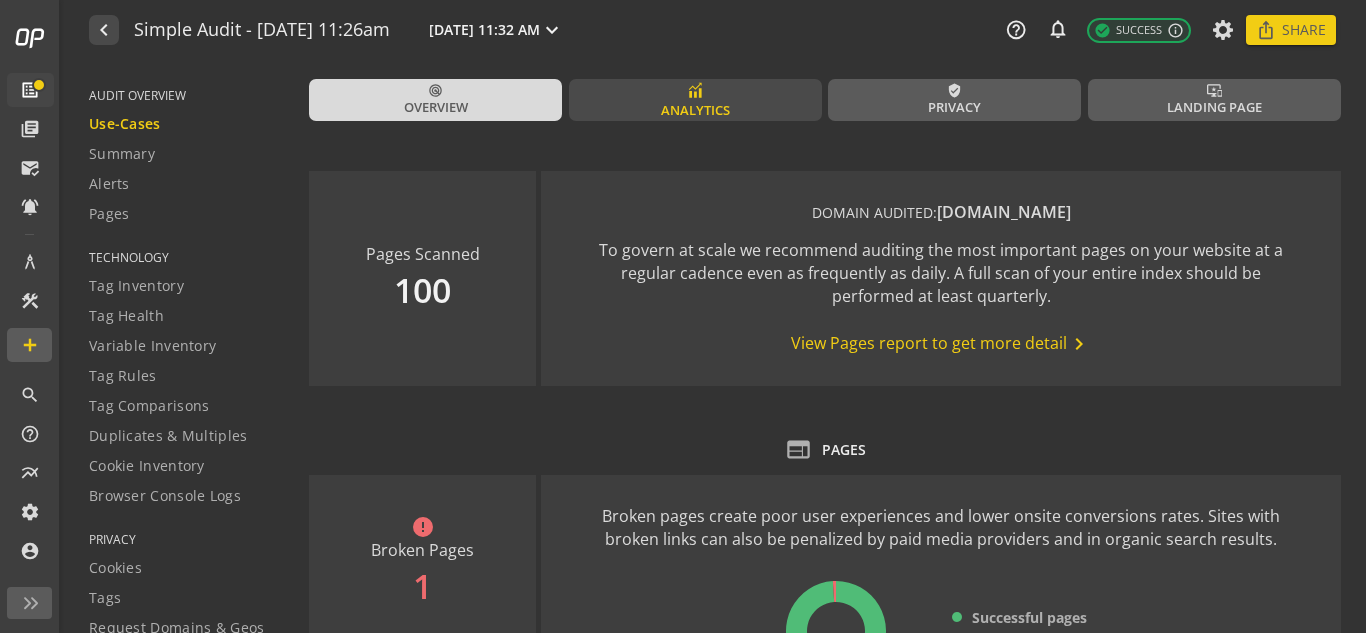 click on "Analytics" 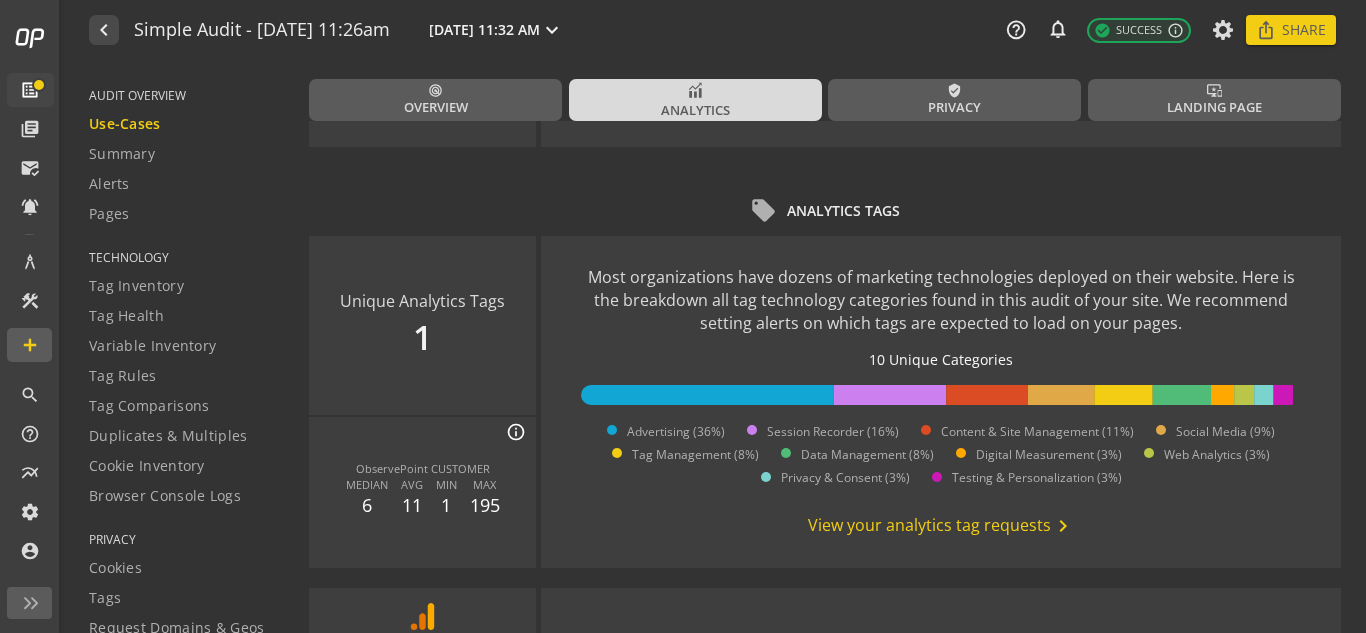 scroll, scrollTop: 0, scrollLeft: 0, axis: both 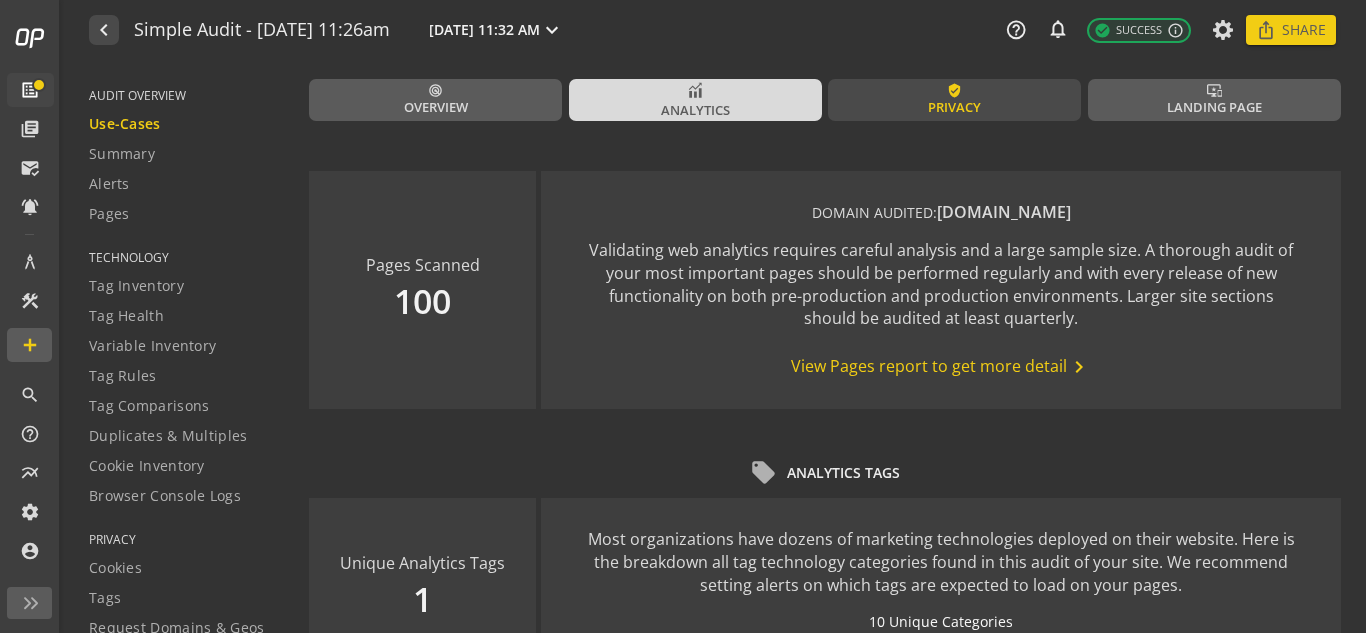 click on "Privacy" 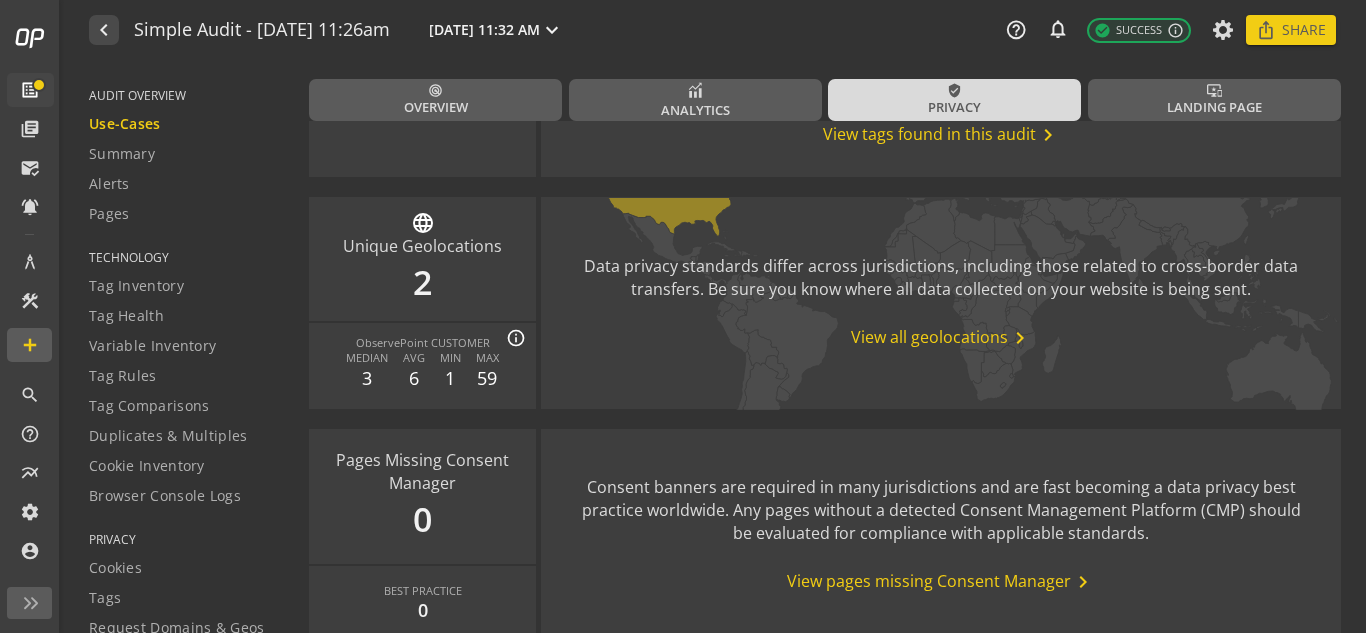 scroll, scrollTop: 1180, scrollLeft: 0, axis: vertical 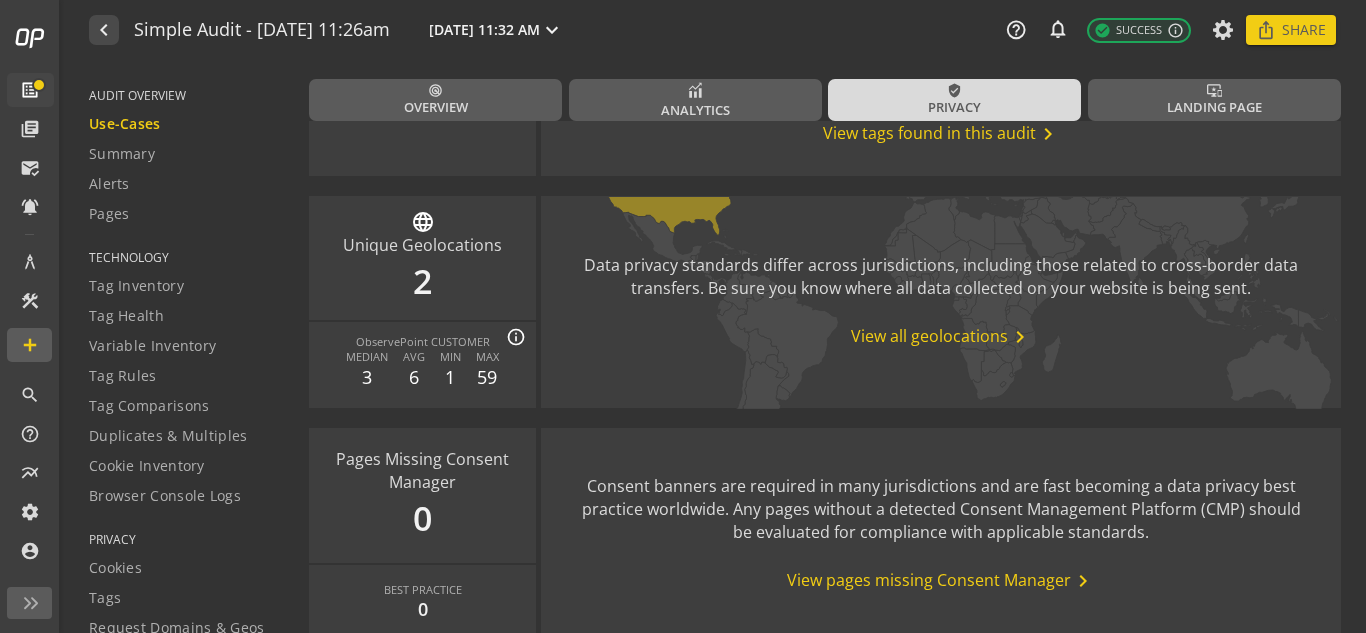click on "View all geolocations  chevron_right" 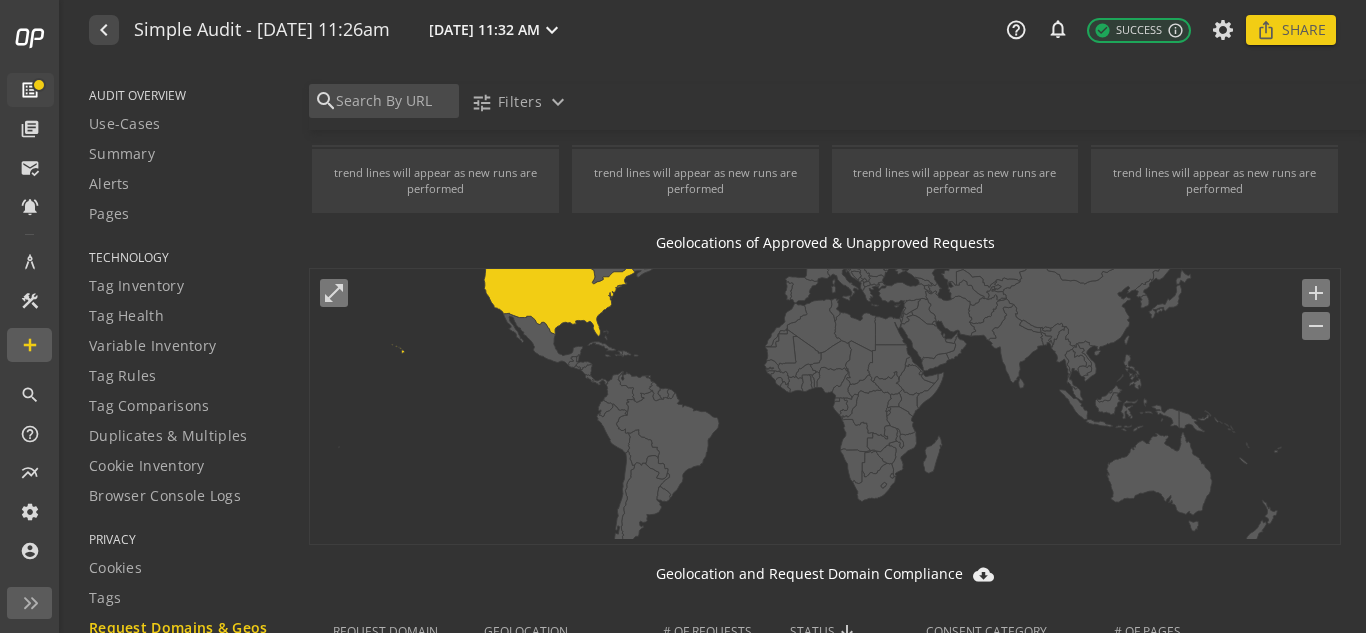 scroll, scrollTop: 284, scrollLeft: 0, axis: vertical 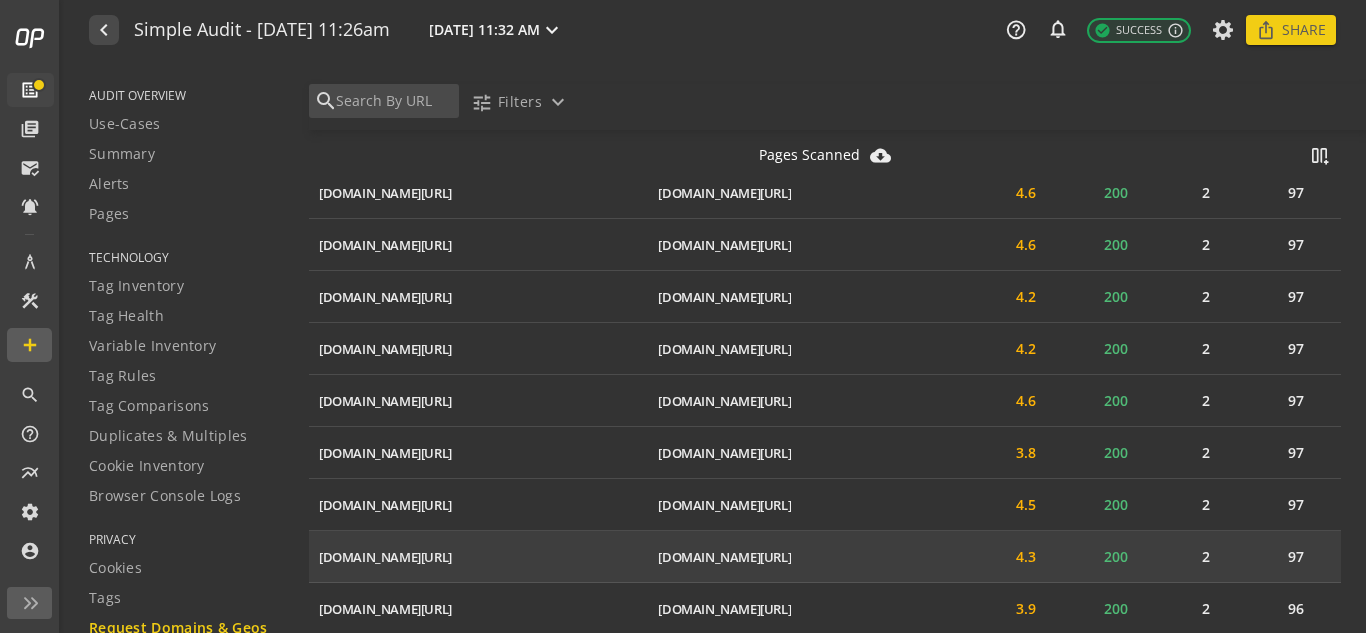 click on "97" 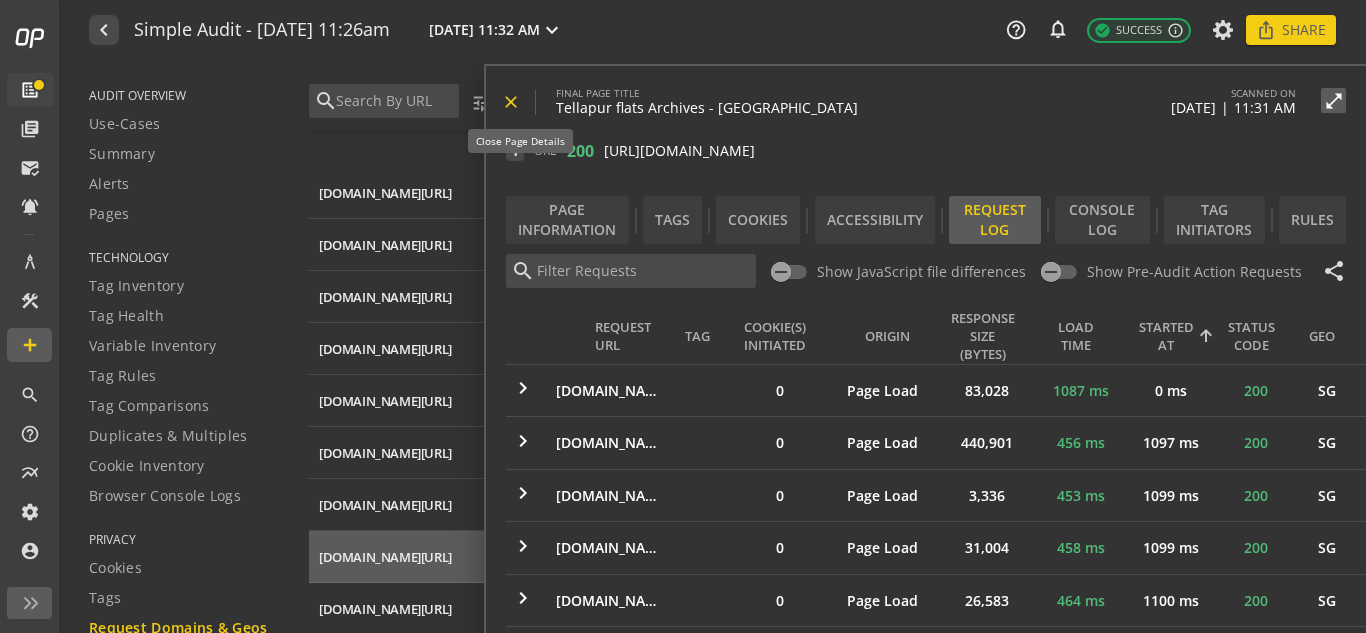 click on "close" at bounding box center [511, 102] 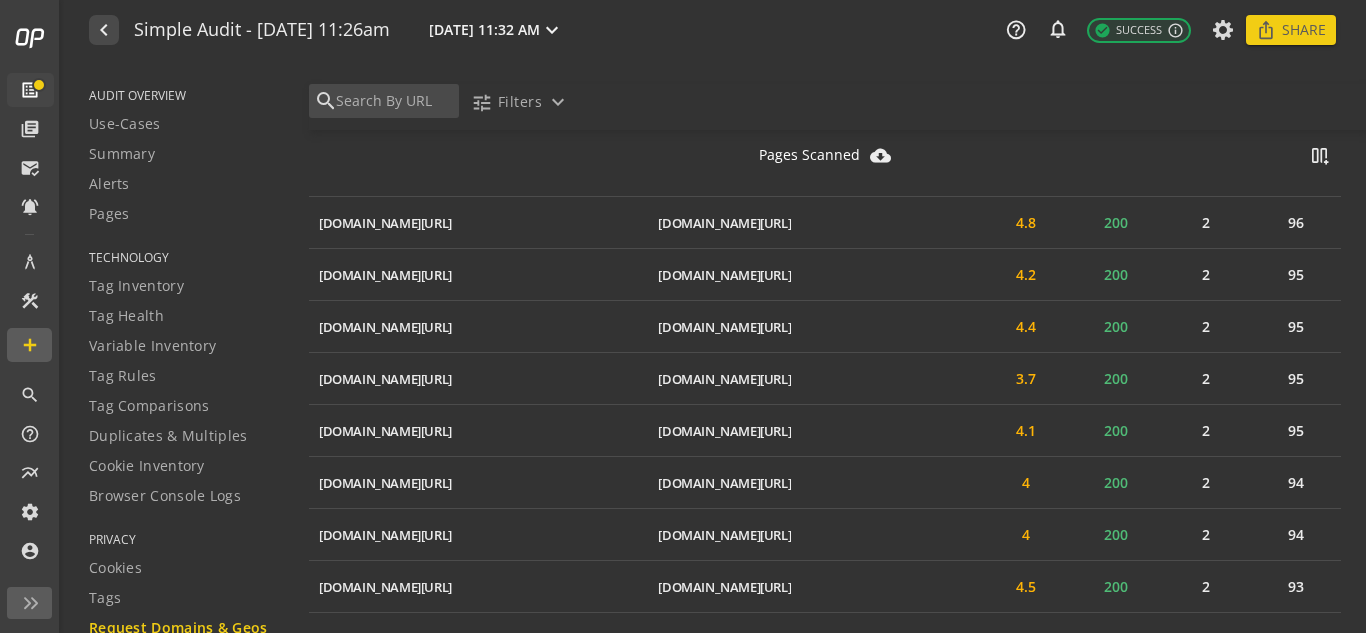 scroll, scrollTop: 7661, scrollLeft: 0, axis: vertical 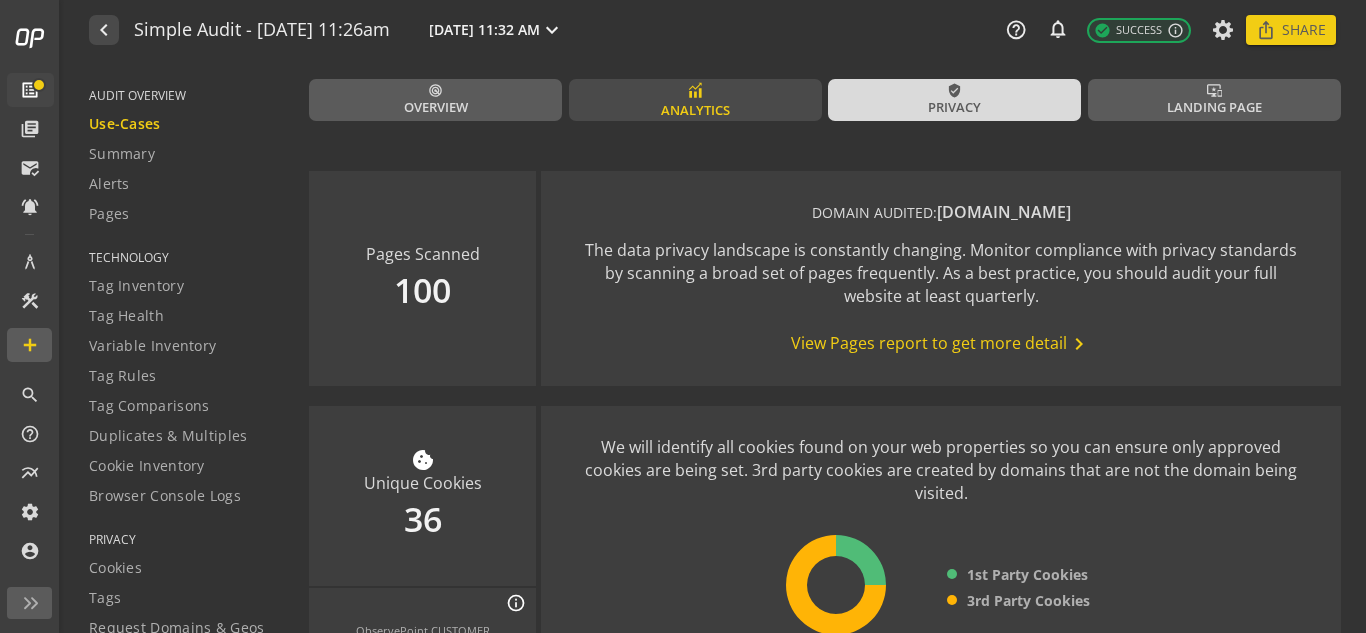 click on "Analytics" 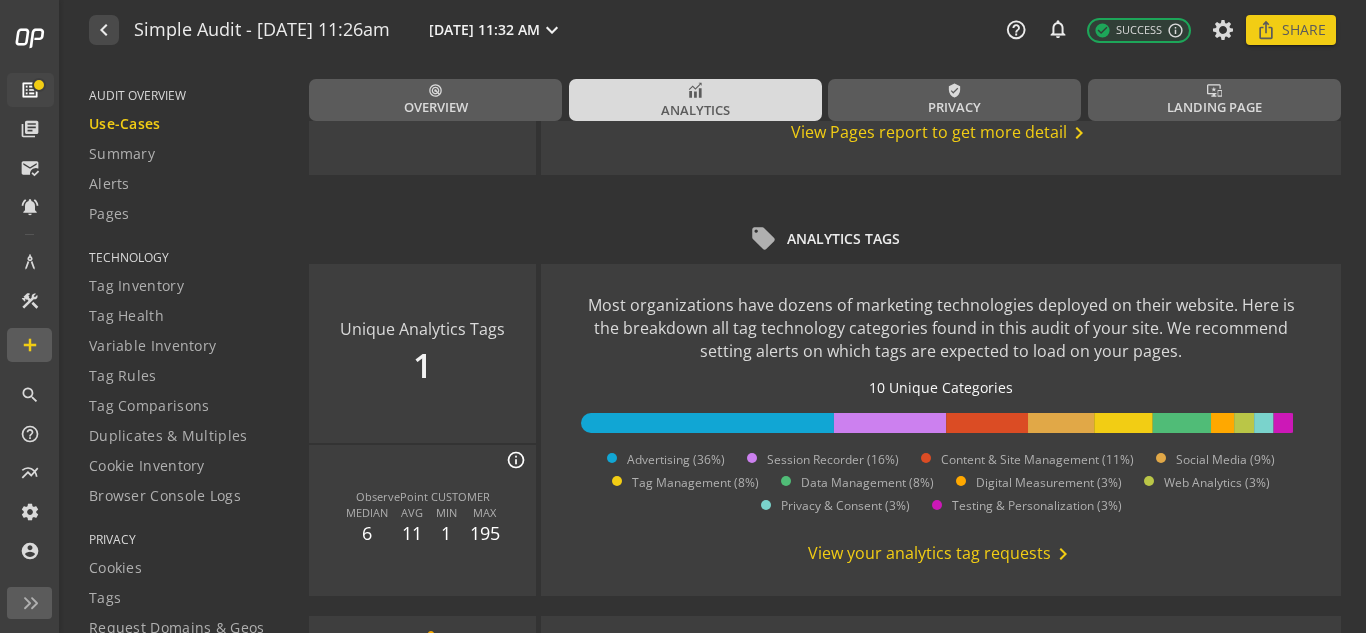 scroll, scrollTop: 0, scrollLeft: 0, axis: both 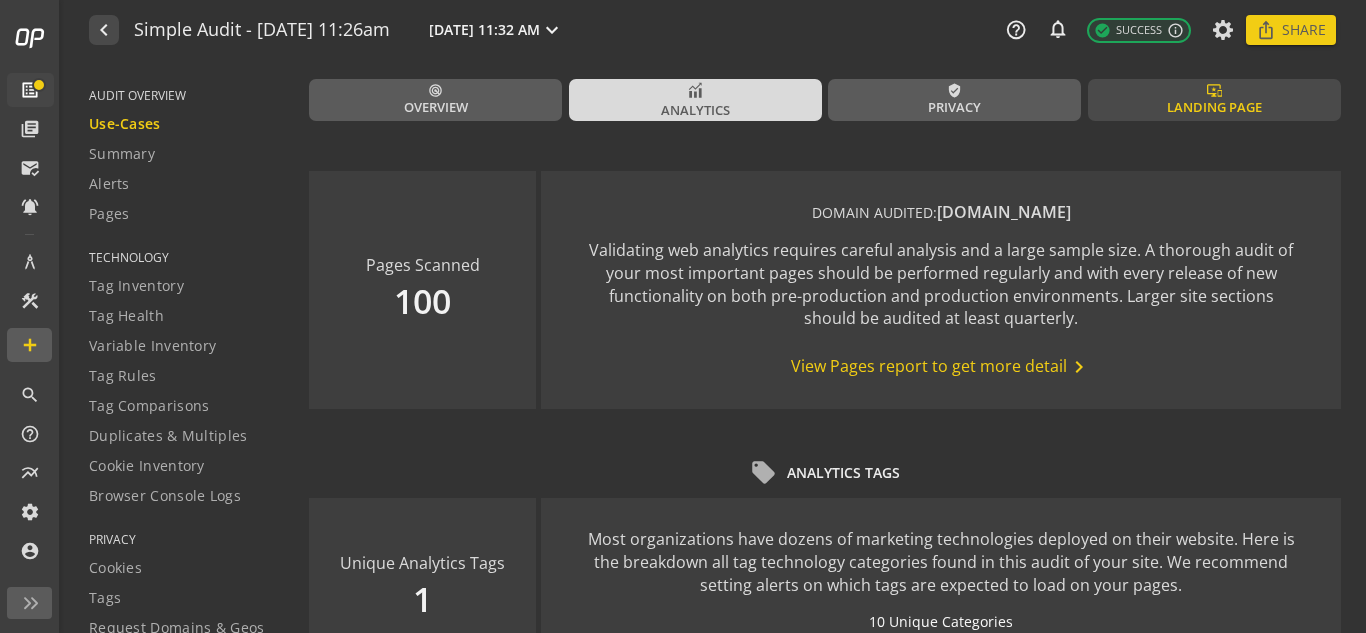 click on "Landing Page" 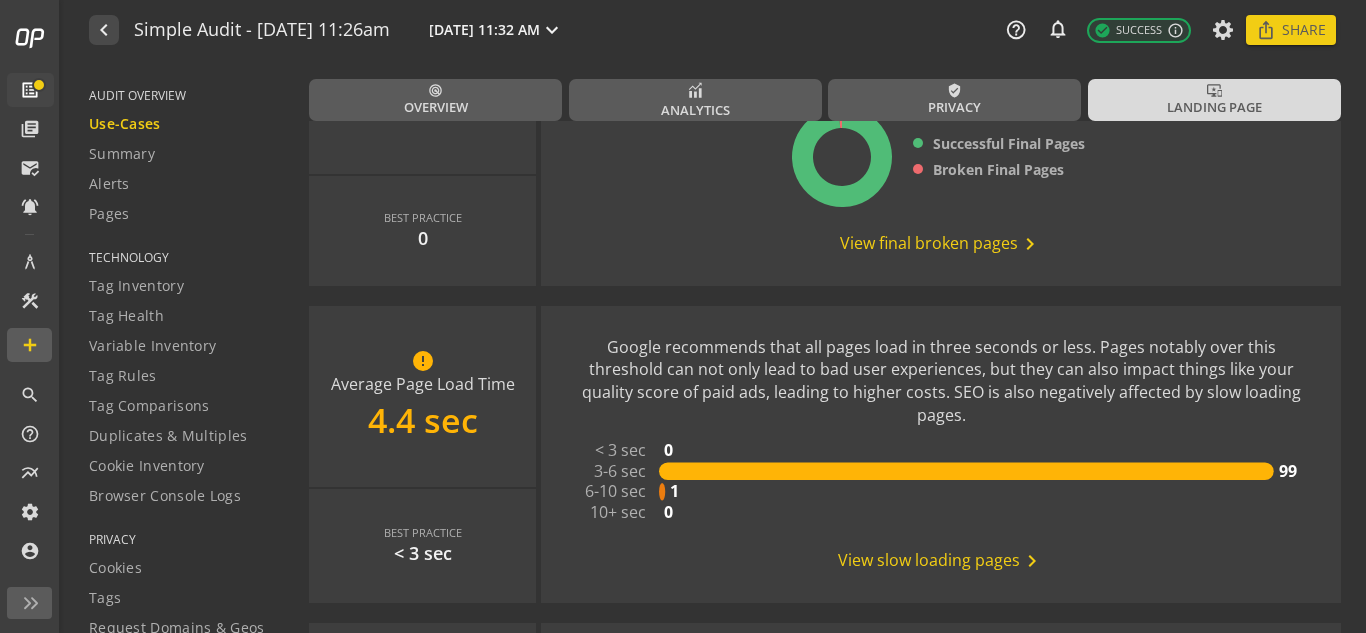 scroll, scrollTop: 0, scrollLeft: 0, axis: both 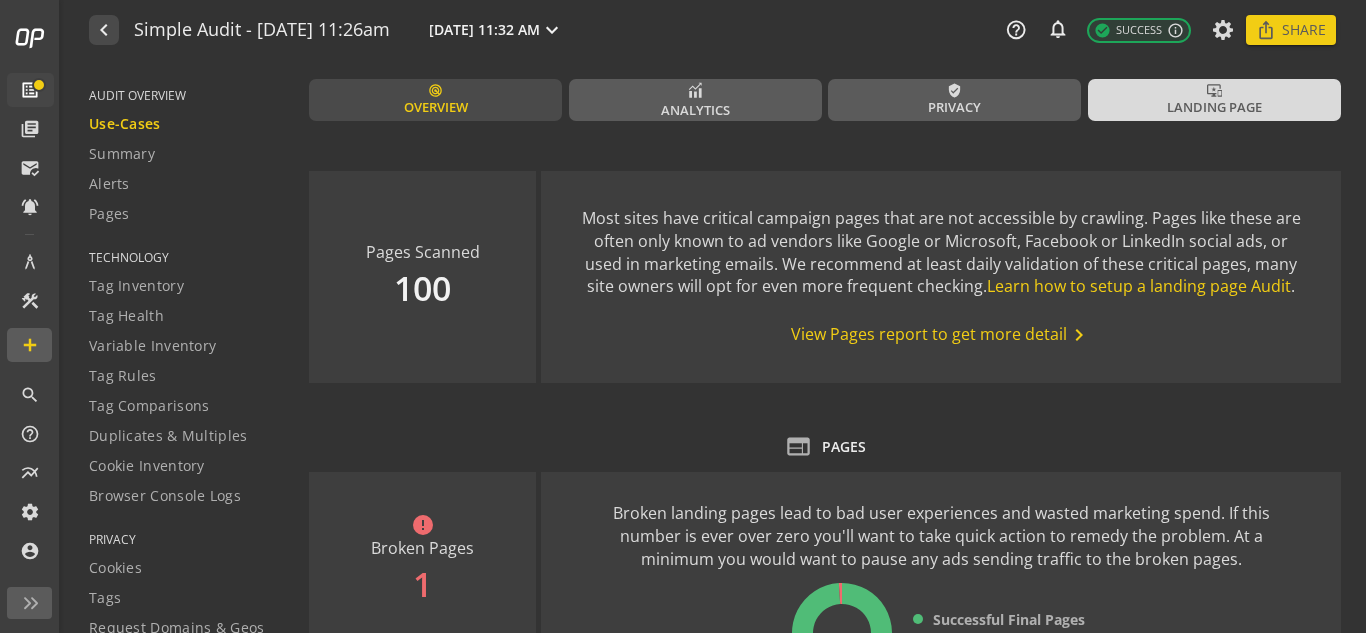 click on "Overview" 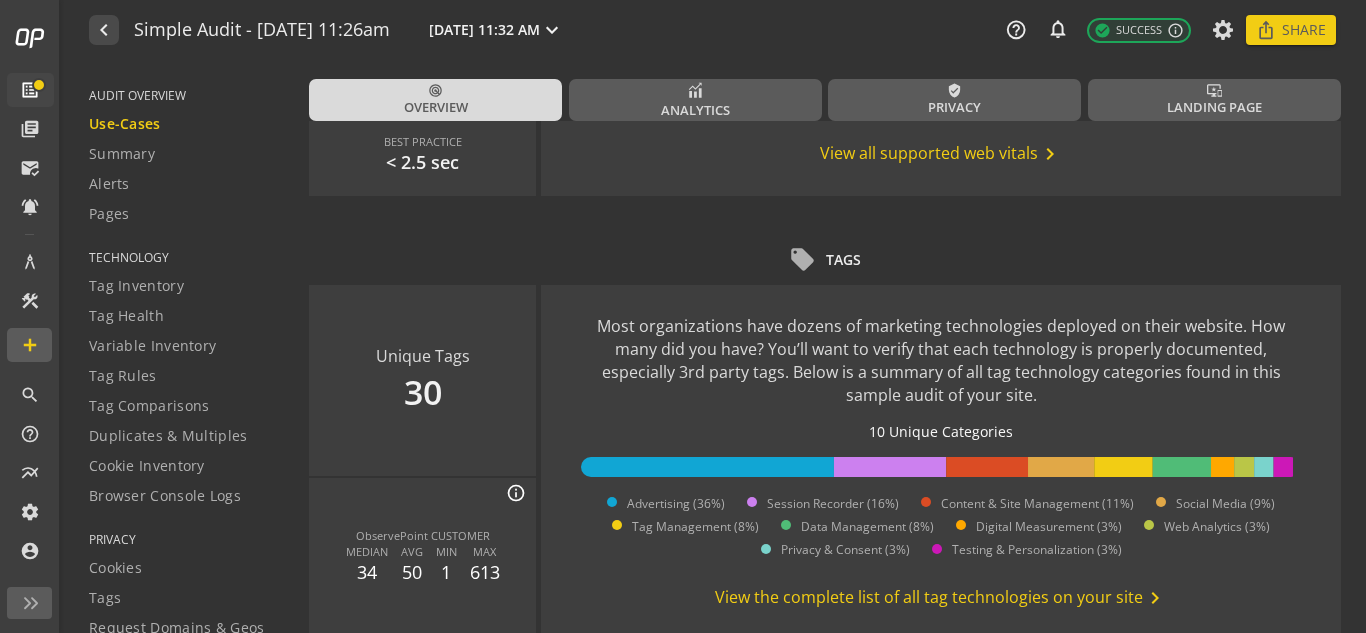 scroll, scrollTop: 1166, scrollLeft: 0, axis: vertical 